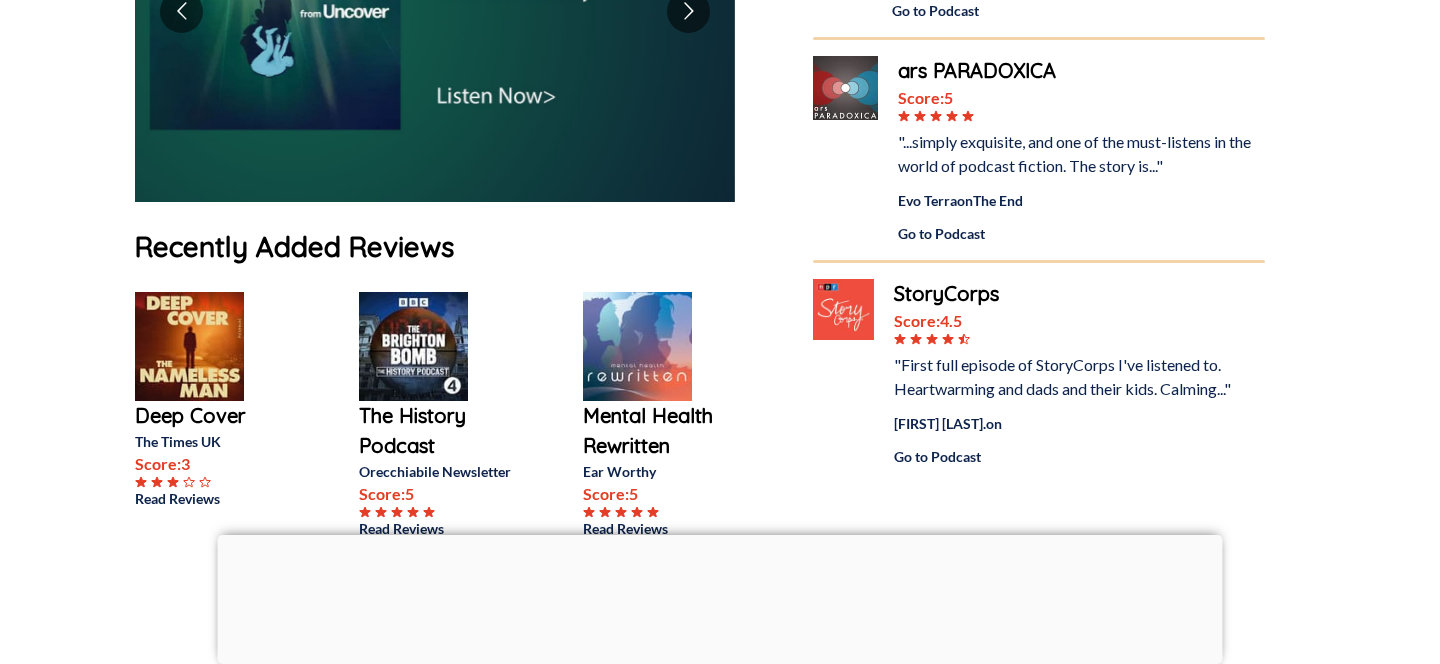 scroll, scrollTop: 0, scrollLeft: 0, axis: both 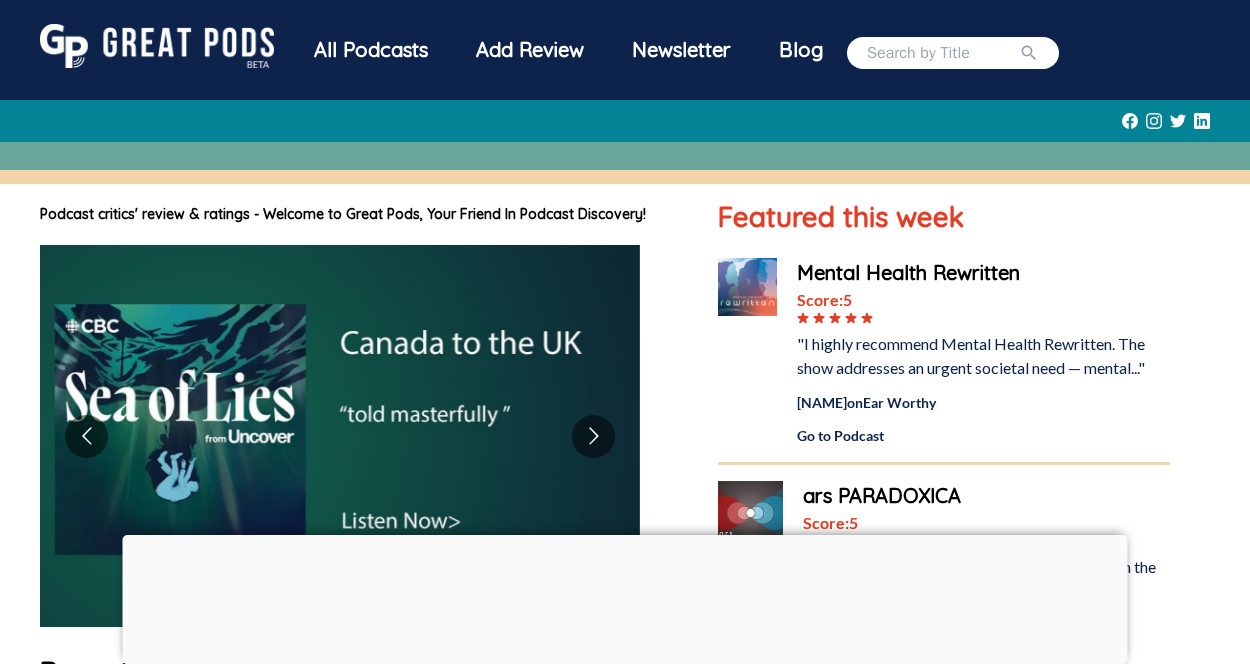 click on "All Podcasts" at bounding box center (371, 50) 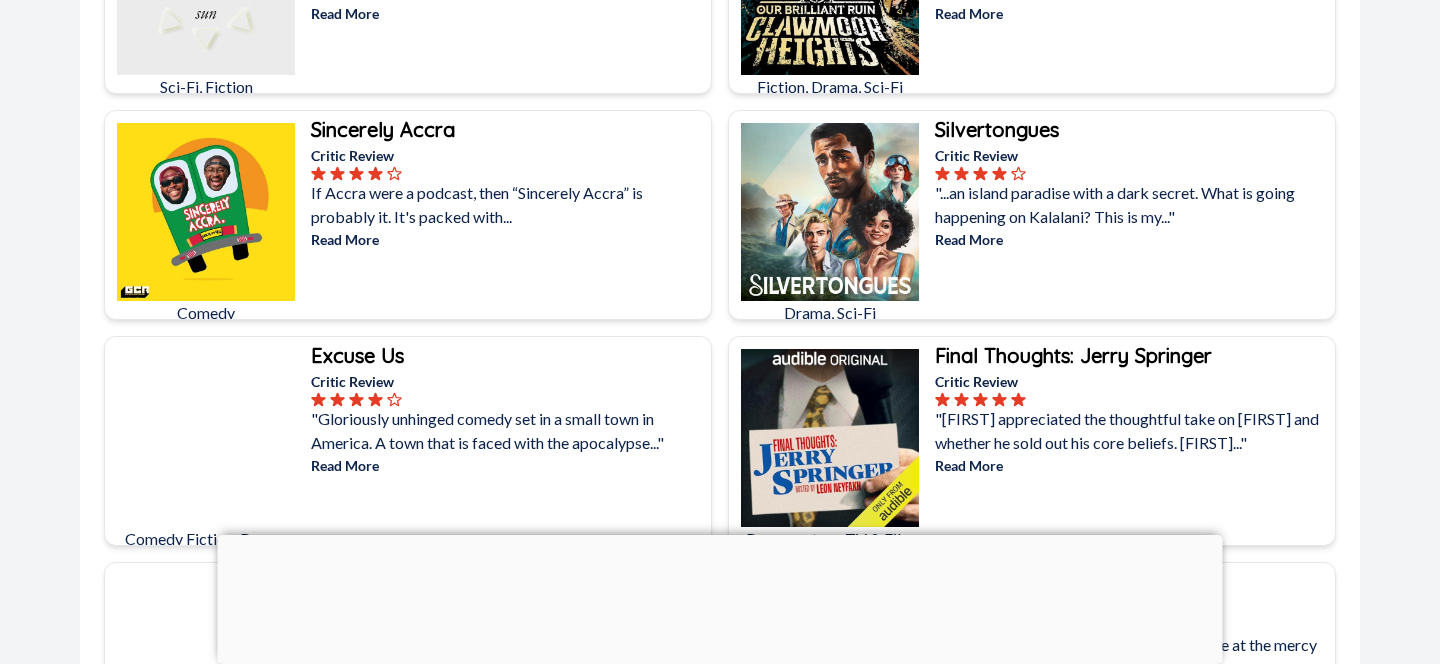 scroll, scrollTop: 0, scrollLeft: 0, axis: both 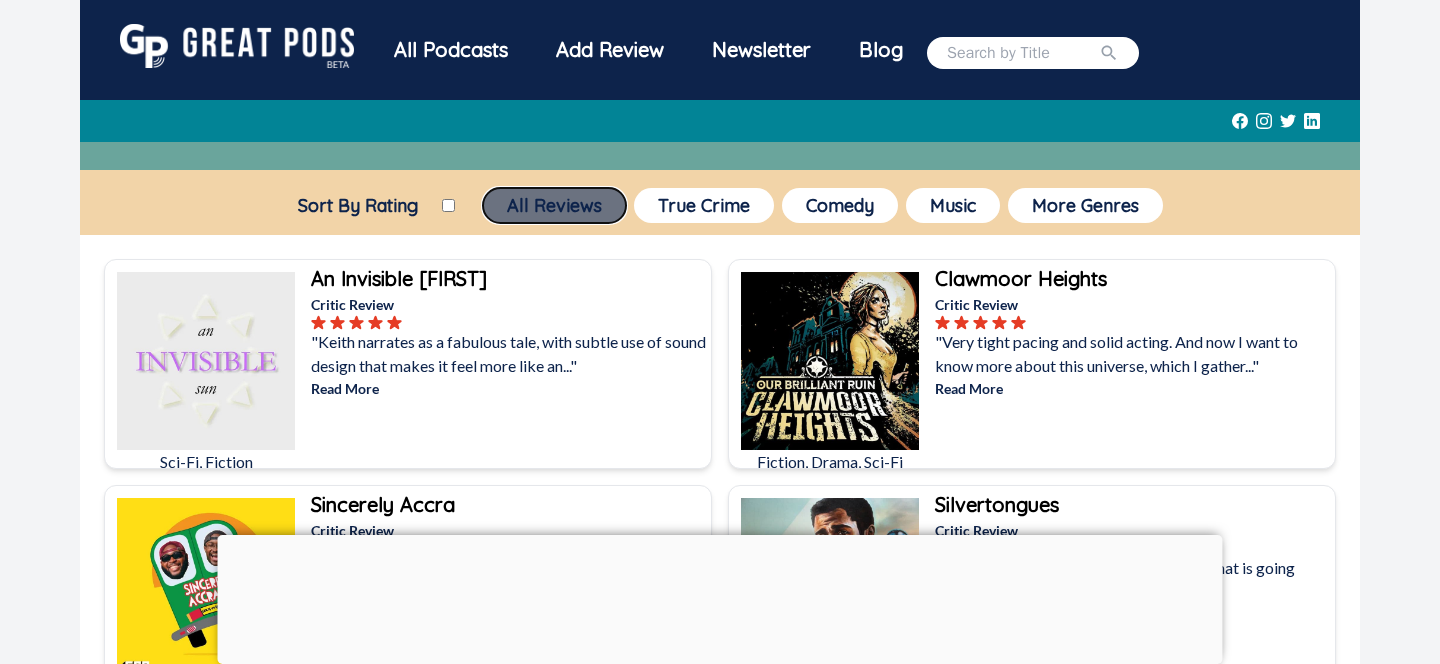 click on "All Reviews" at bounding box center [554, 205] 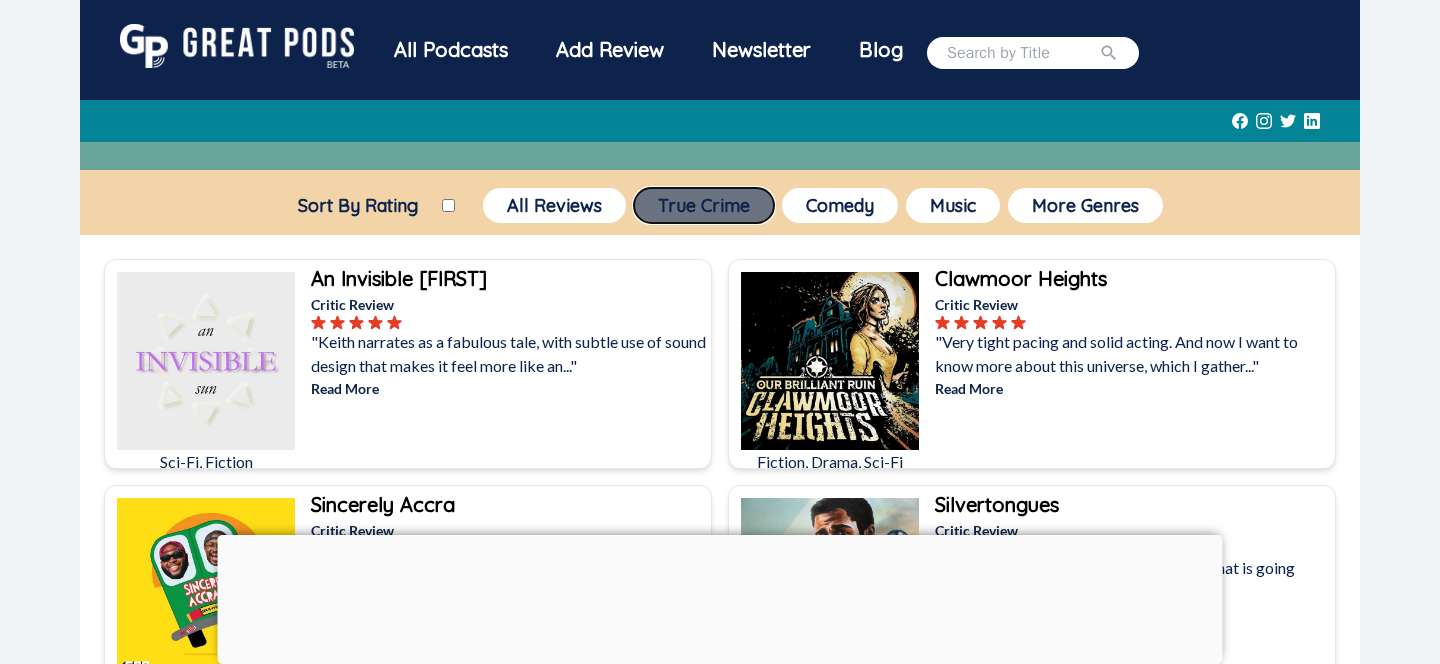 click on "True Crime" at bounding box center (704, 205) 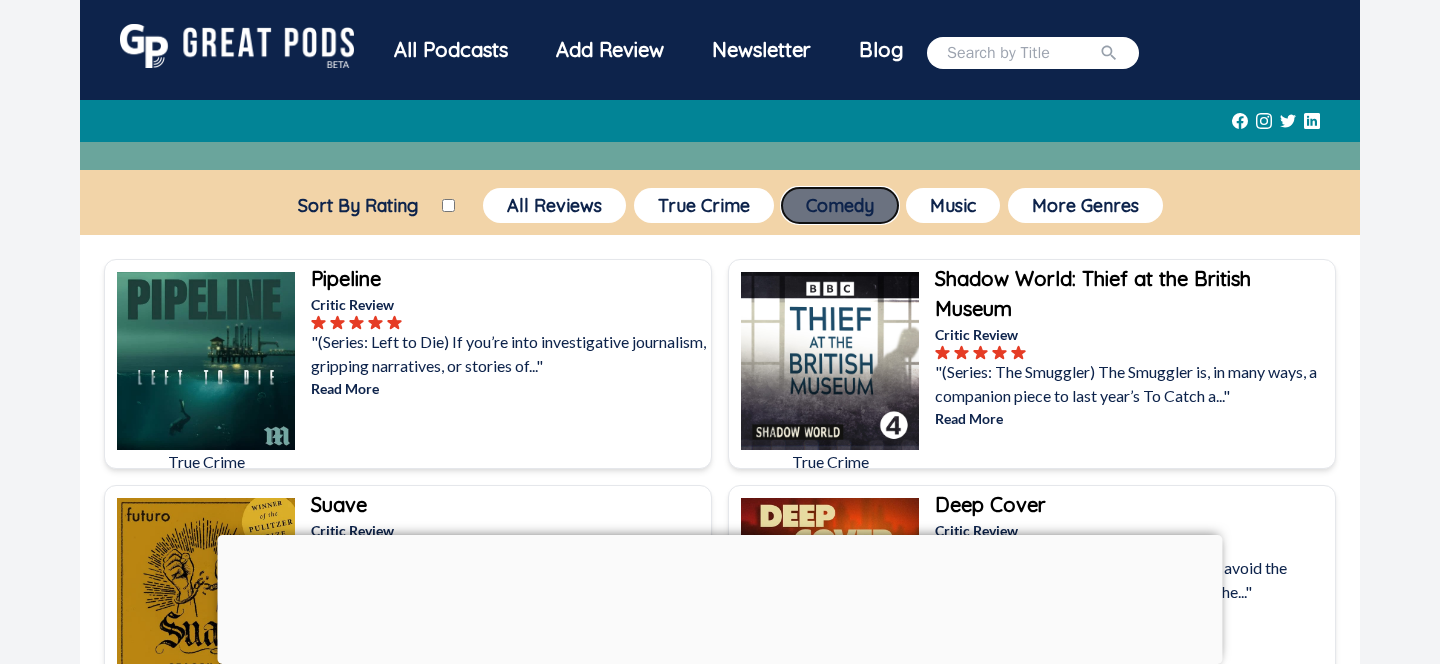 click on "Comedy" at bounding box center [840, 205] 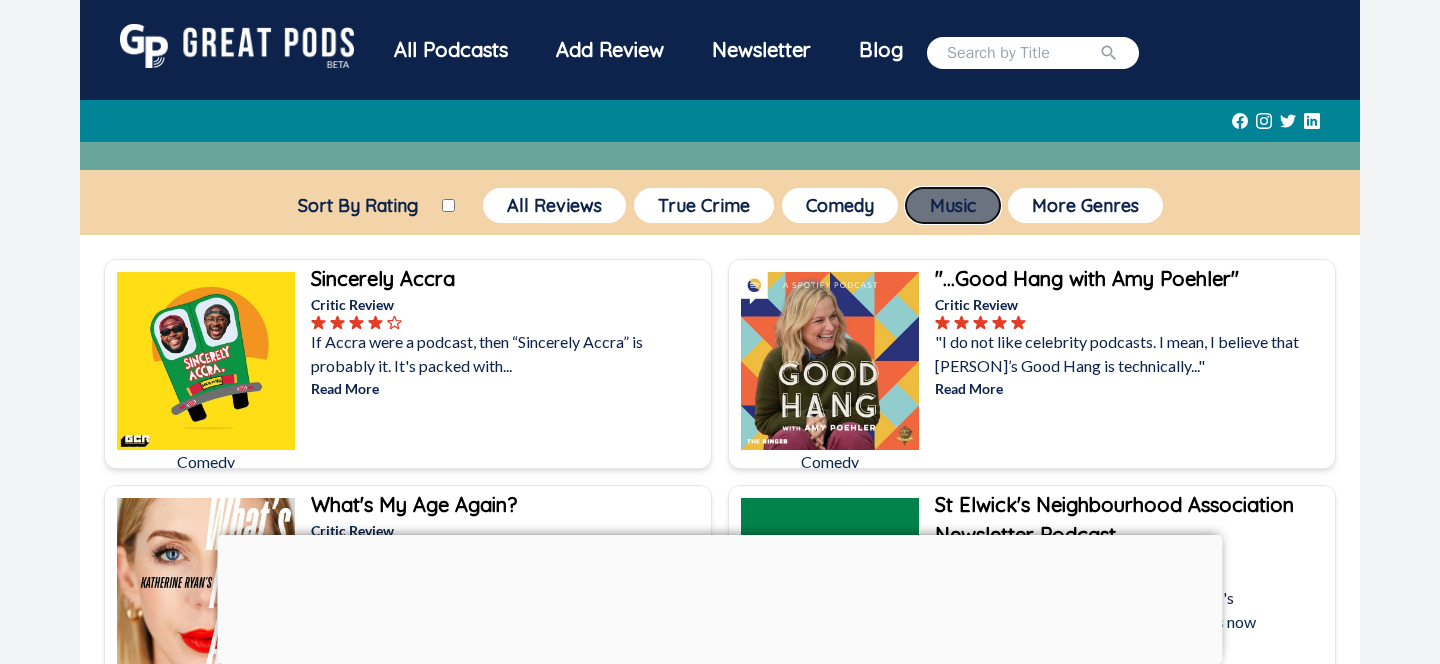 click on "Music" at bounding box center (953, 205) 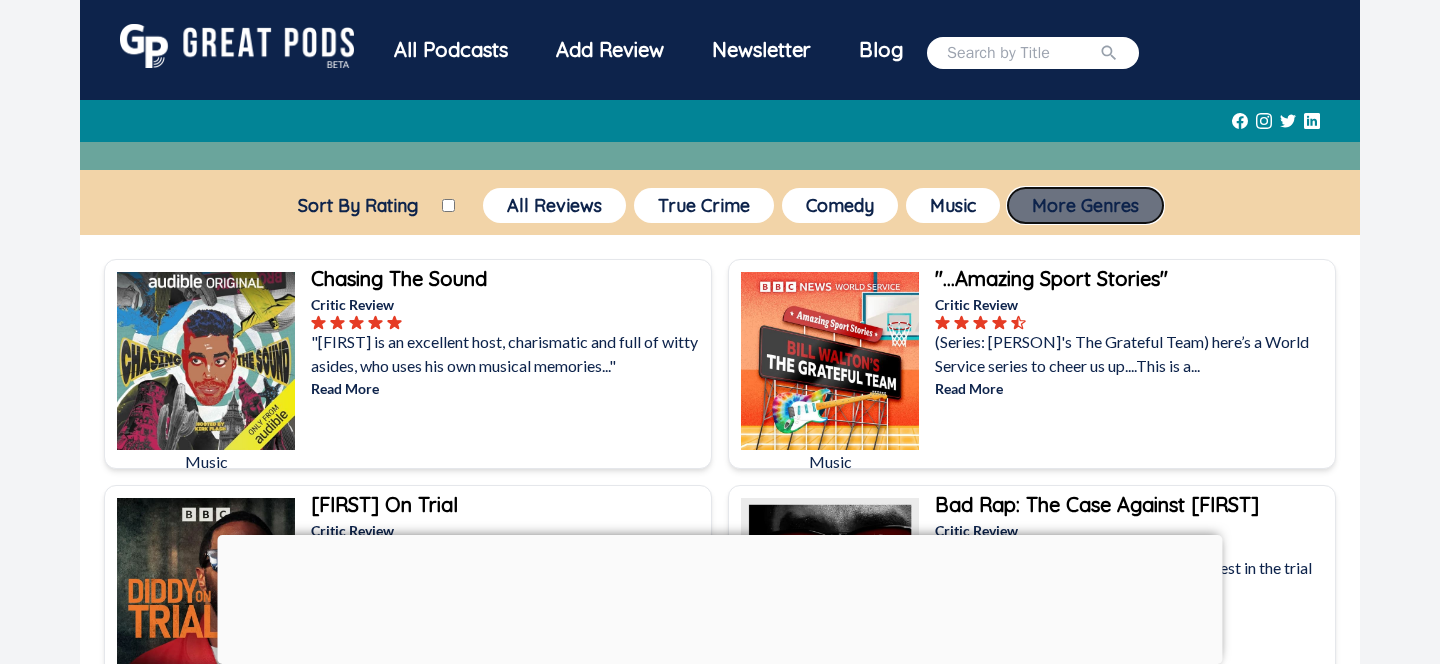 click on "More Genres" at bounding box center (1085, 205) 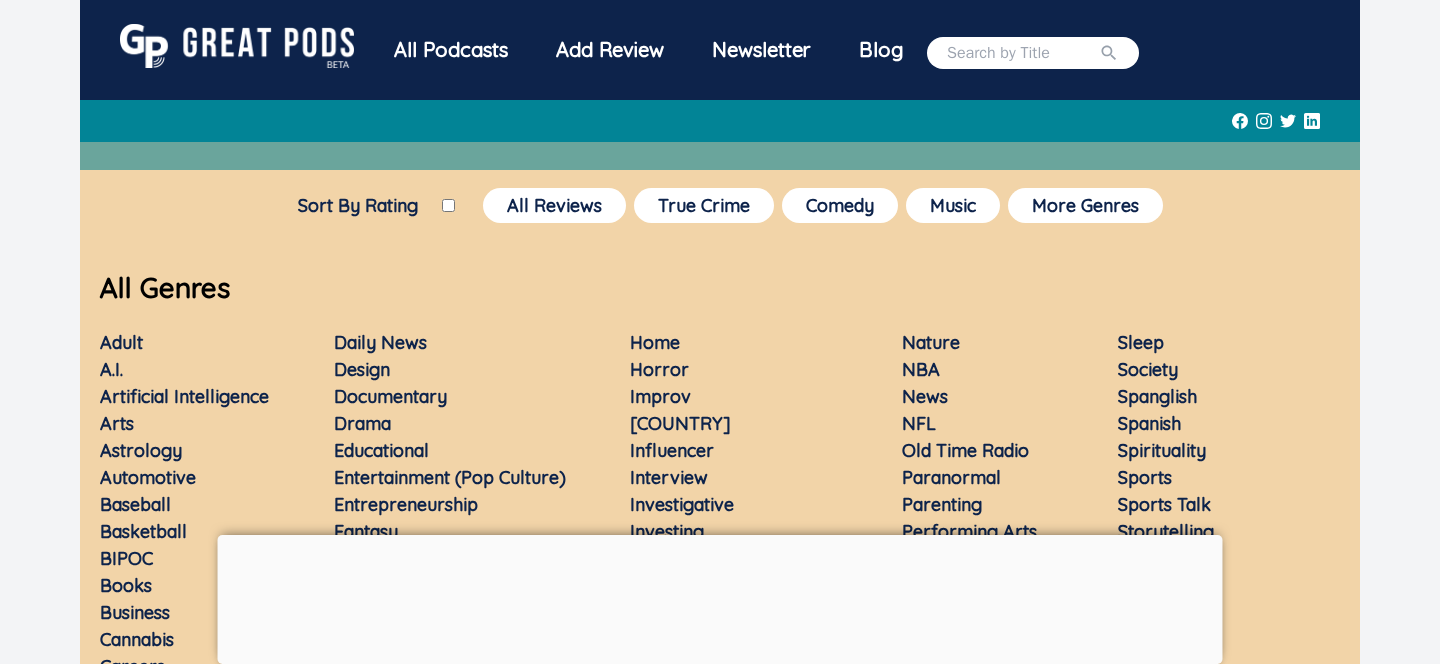 click on "Sort By Rating All Reviews True Crime Comedy Music More Genres All Genres Adult A.I. Artificial Intelligence Arts Astrology Automotive Baseball Basketball BIPOC Books Business Cannabis Careers Celebrity CFB Climate Comedy Comedy Fiction Commentary Conspiracy Conversational Crypto Cycling Daily News Design Documentary Drama Educational Entertainment (Pop Culture) Entrepreneurship Fantasy Fantasy Sports Fashion & Beauty Fiction Finance Fitness Food Football (Soccer) Gambling Games Gardening Gen Z Government Health & Wellness History Hobbies Holiday Home Horror Improv India Influencer Interview Investigative Investing Italian Jazz Kid News Kids & Family K-Pop Language Legal Leisure LGBTQ Literature Marketing Meditation & Mindfulness Mental Health MLB Music Mystery Nature NBA News NFL Old Time Radio Paranormal Parenting Performing Arts Personal Journals Pets Philosophy Politics Racing Reality TV Relationships Religion Rewatch Romance Rugby Science Sci-Fi Self-improvement Sexuality Sitcom Sleep Society Sports" at bounding box center (720, 594) 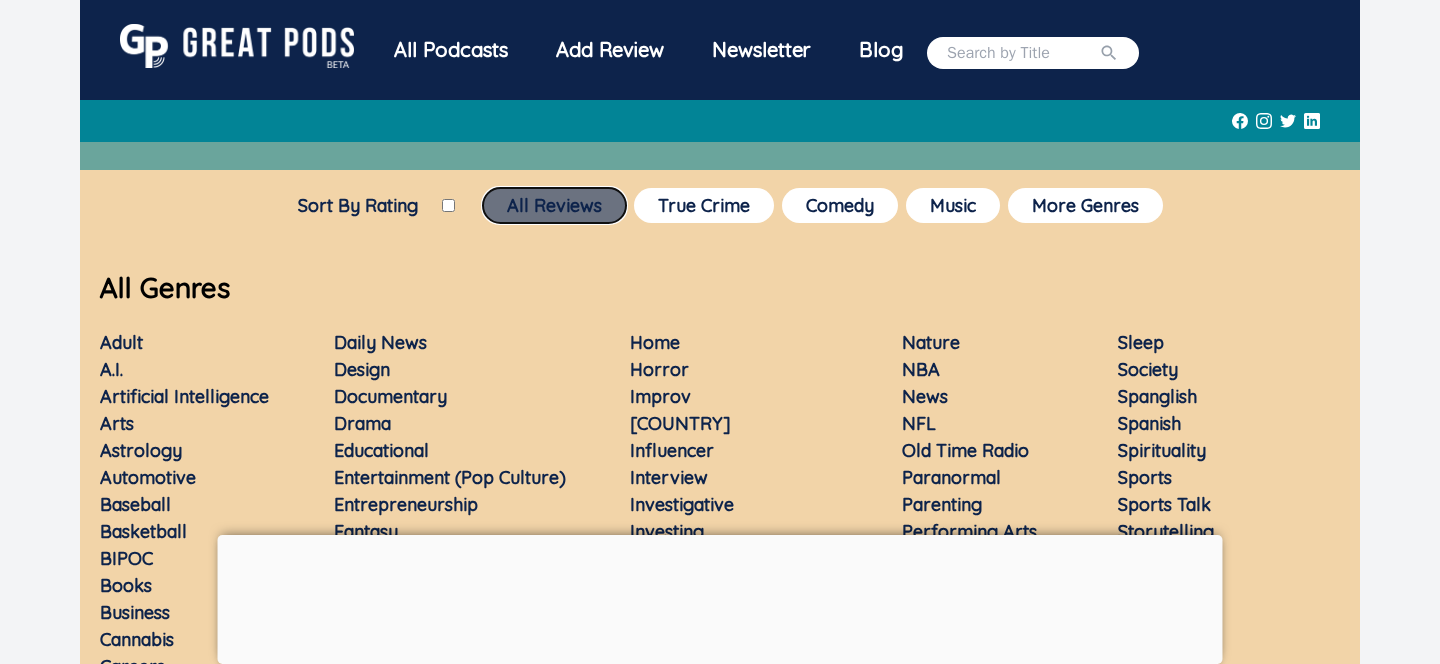 click on "All Reviews" at bounding box center (554, 205) 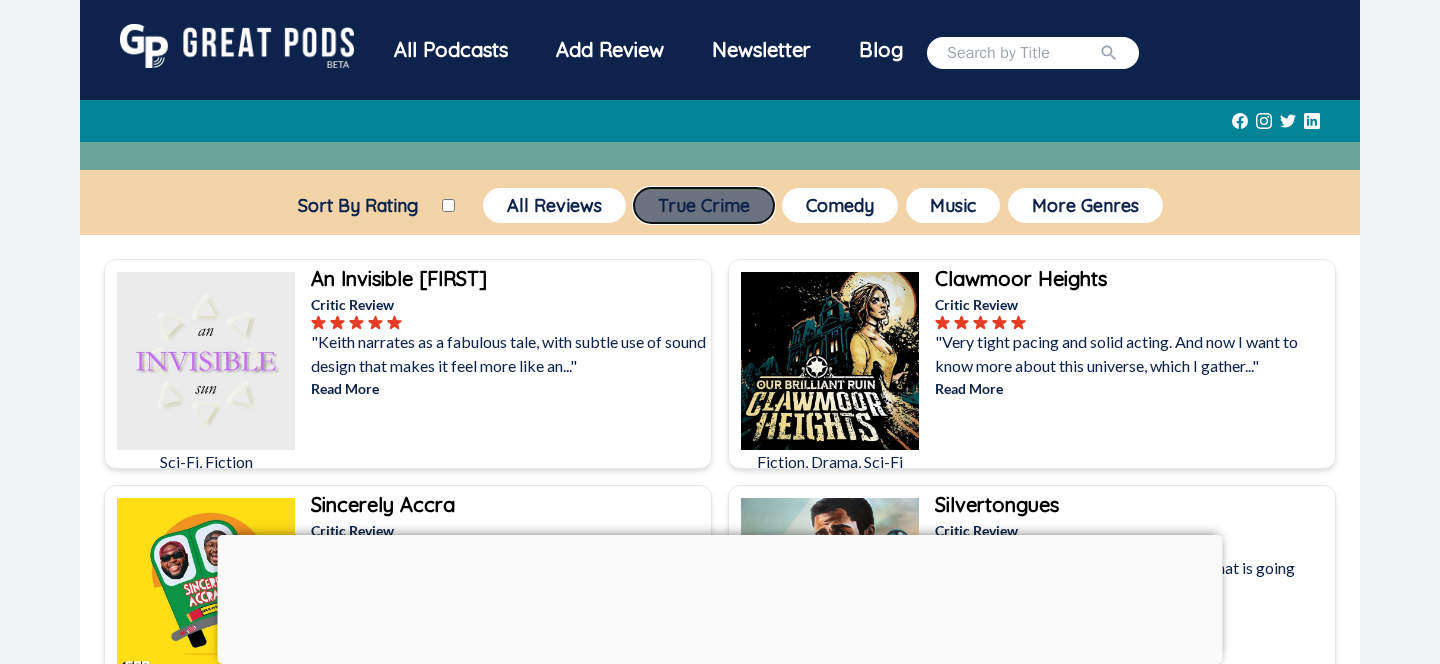 click on "True Crime" at bounding box center [704, 205] 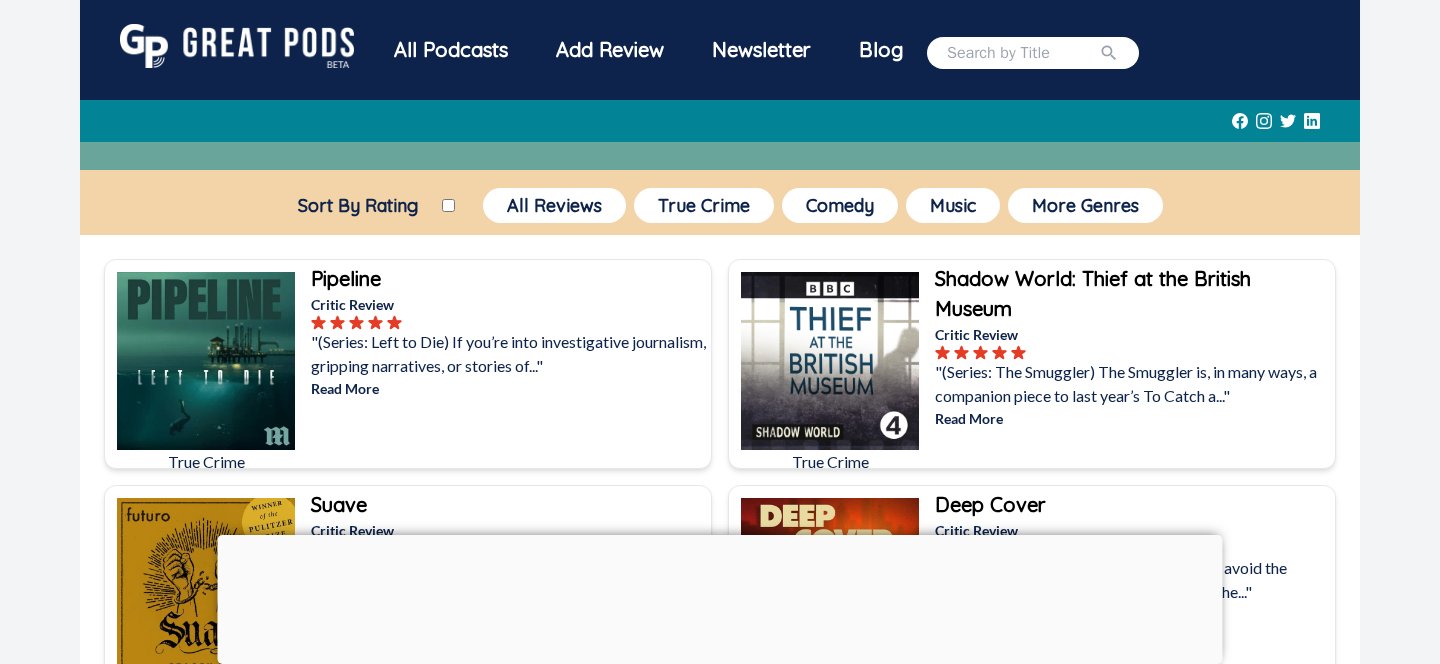 click on ""(Series: Left to Die) If you’re into investigative journalism, gripping narratives, or stories of..."" at bounding box center (509, 354) 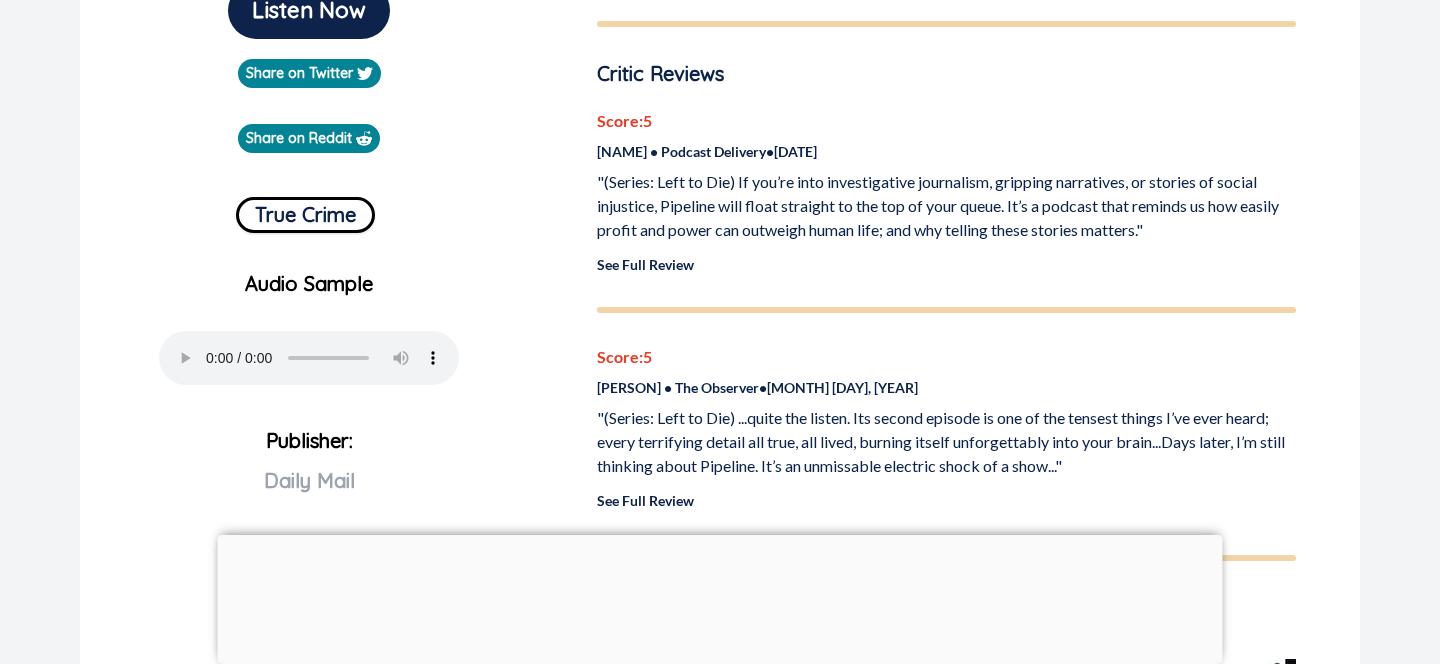 scroll, scrollTop: 592, scrollLeft: 0, axis: vertical 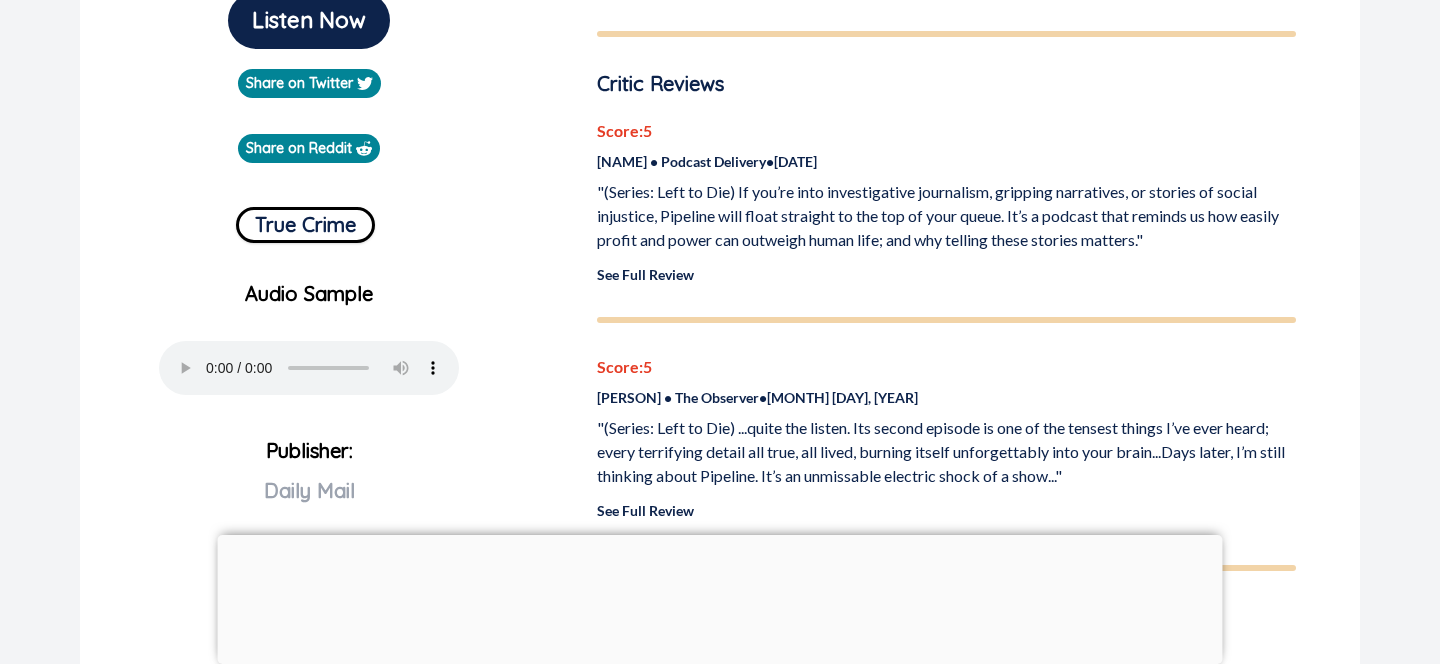 click on "Share on Reddit" at bounding box center (309, 148) 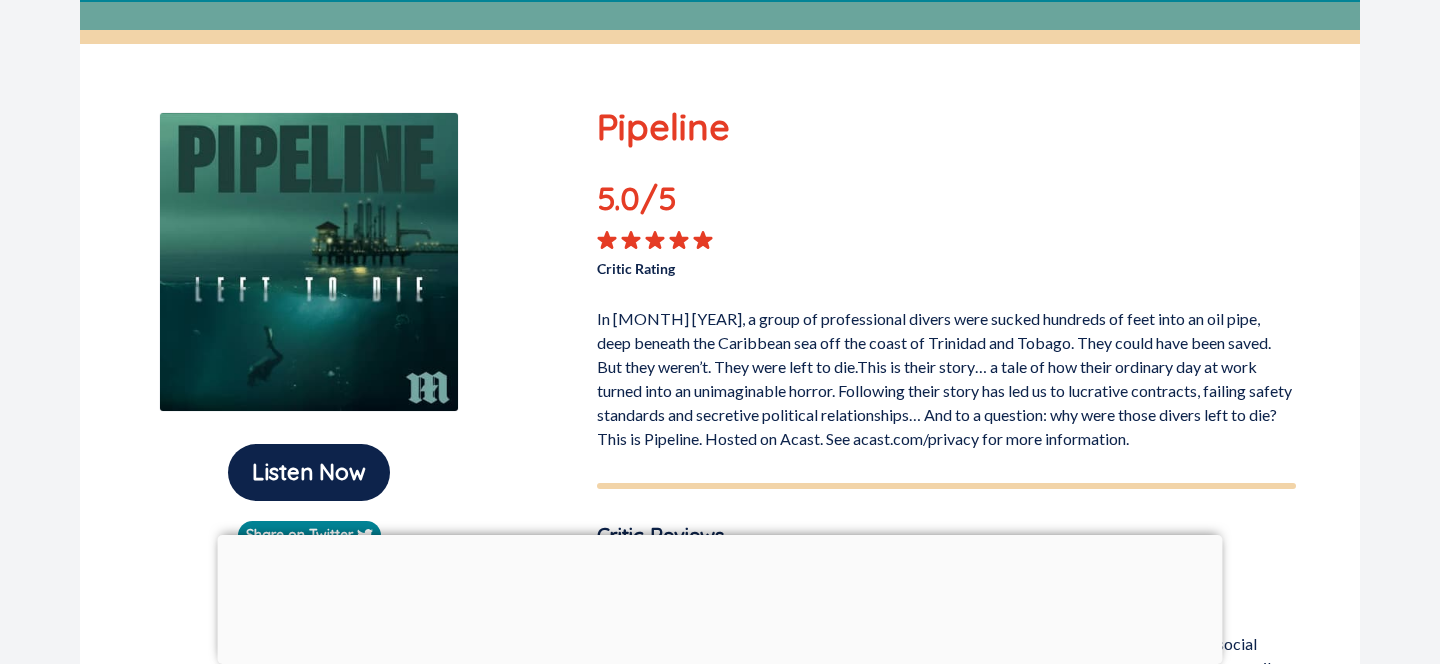 scroll, scrollTop: 0, scrollLeft: 0, axis: both 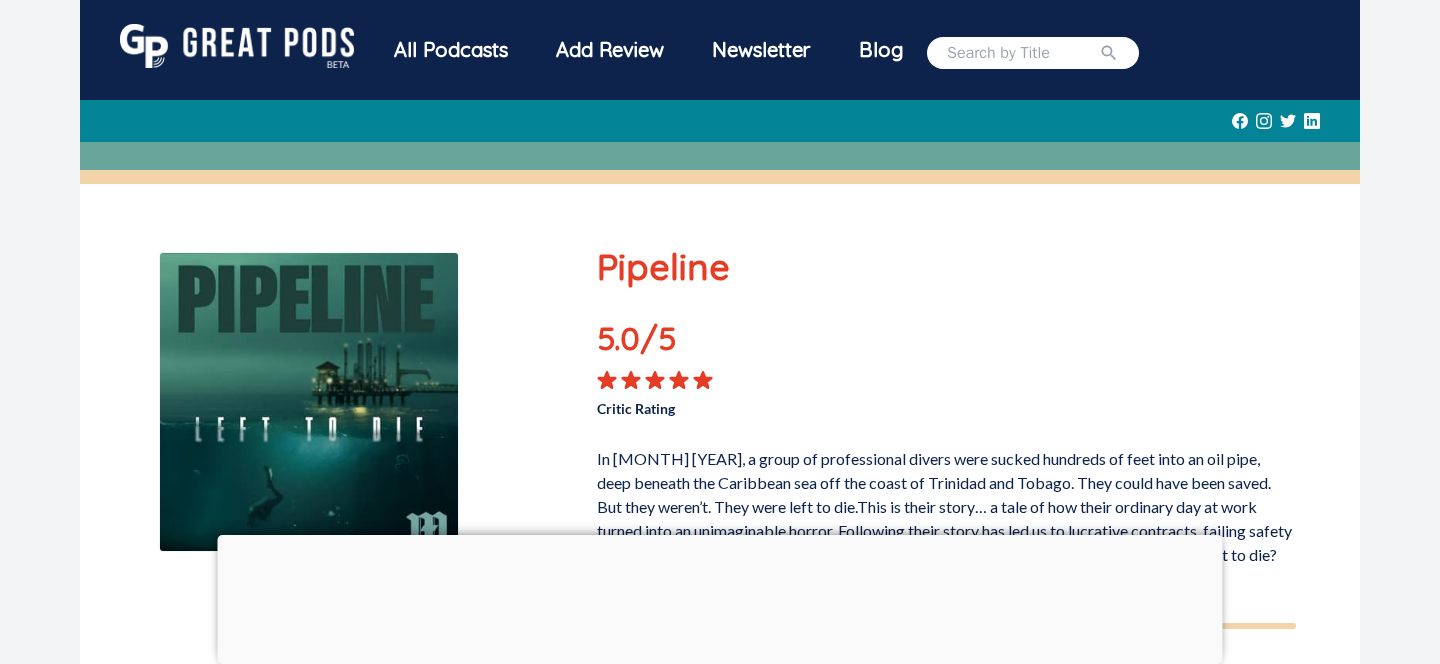 click on "All Podcasts" at bounding box center [451, 50] 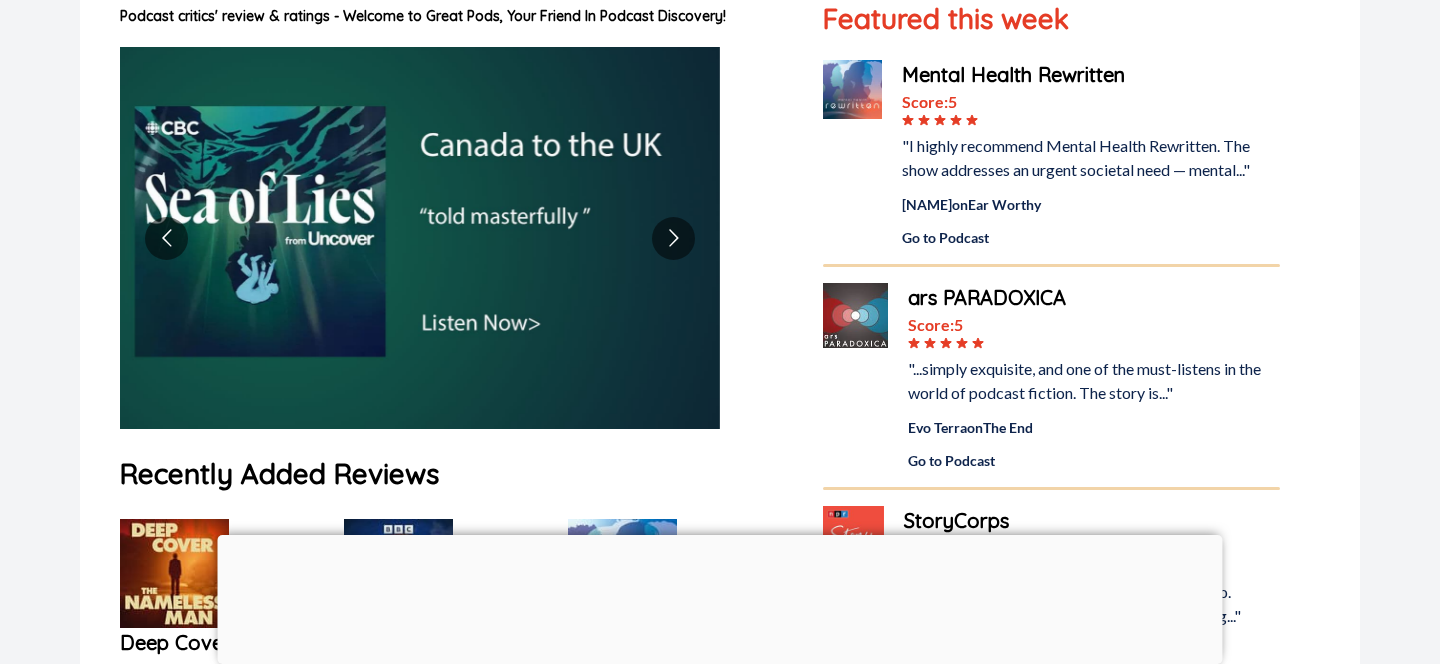 scroll, scrollTop: 0, scrollLeft: 0, axis: both 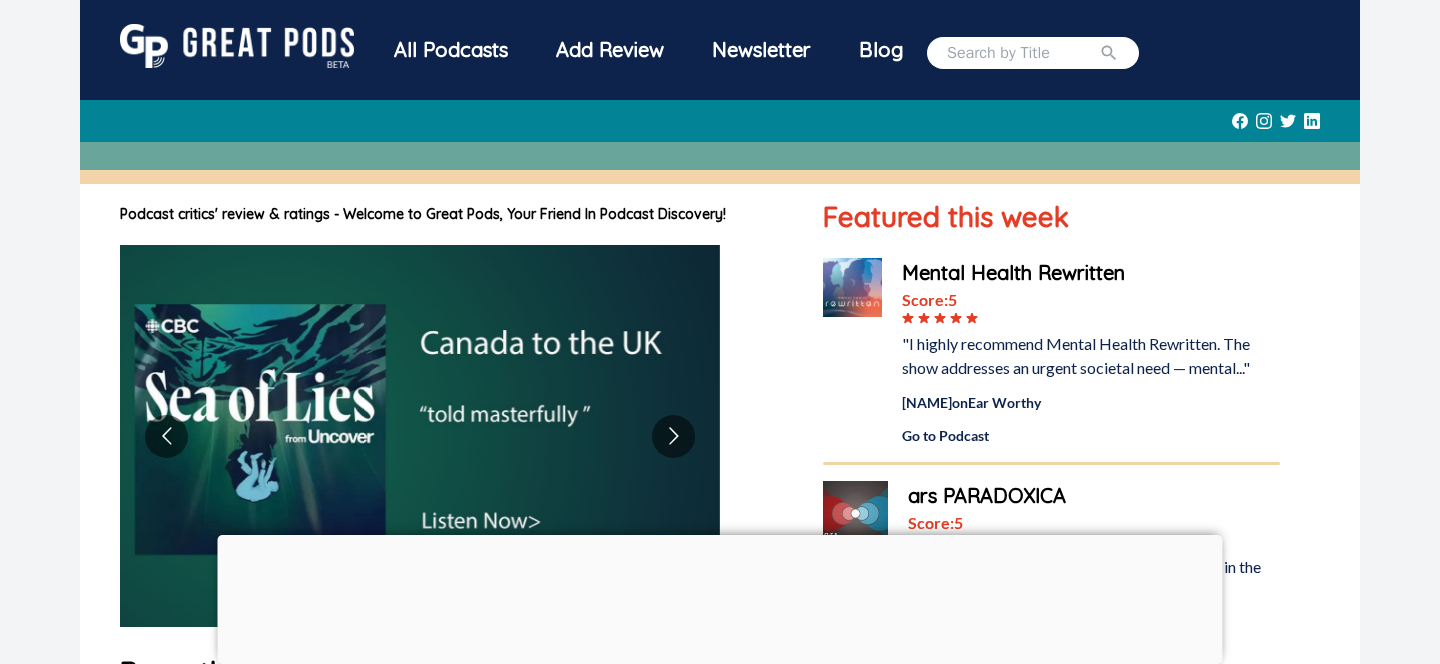 click on "All Podcasts Add Review Newsletter Blog" at bounding box center (720, 52) 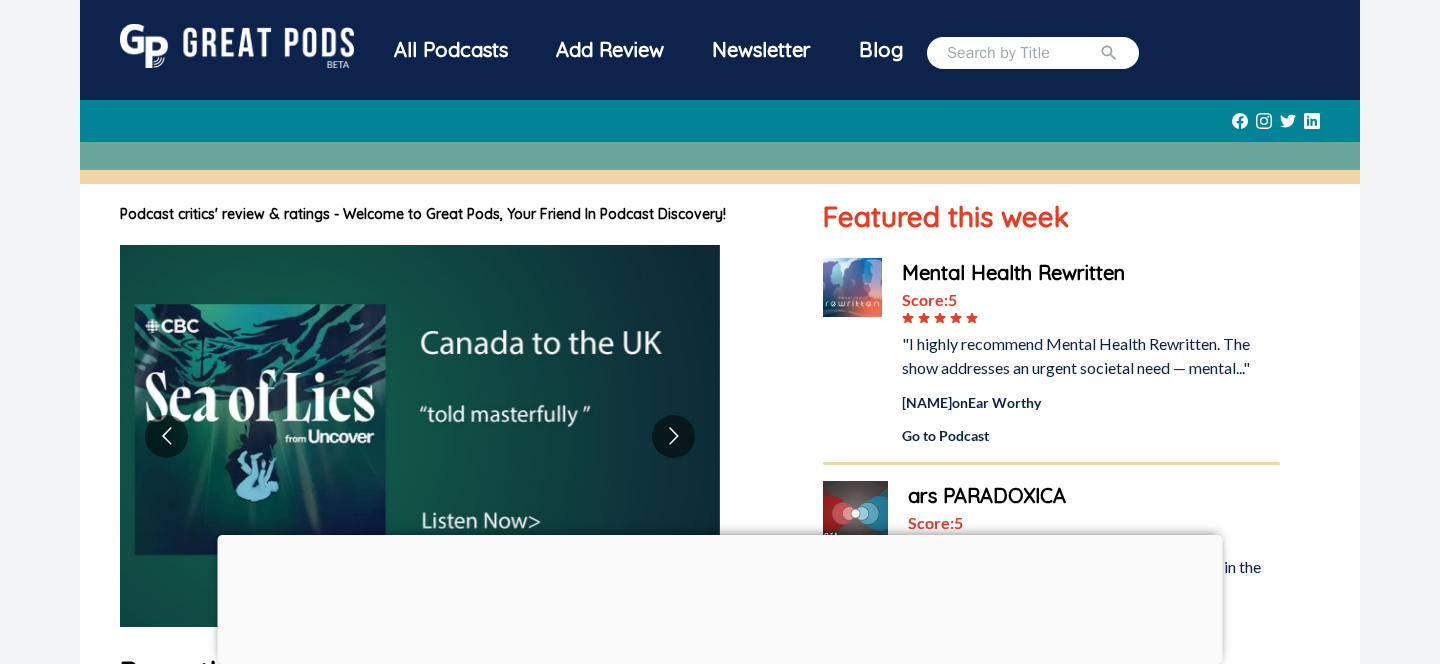 click at bounding box center [237, 46] 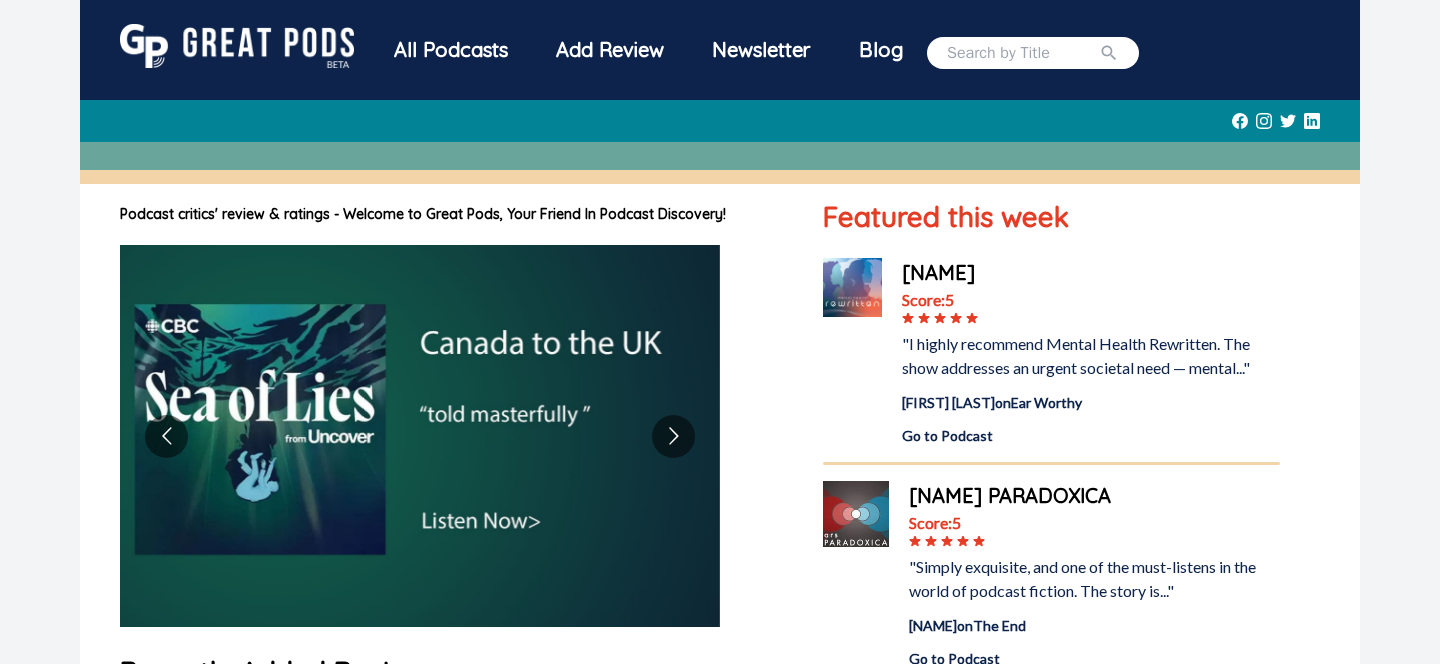 scroll, scrollTop: 0, scrollLeft: 0, axis: both 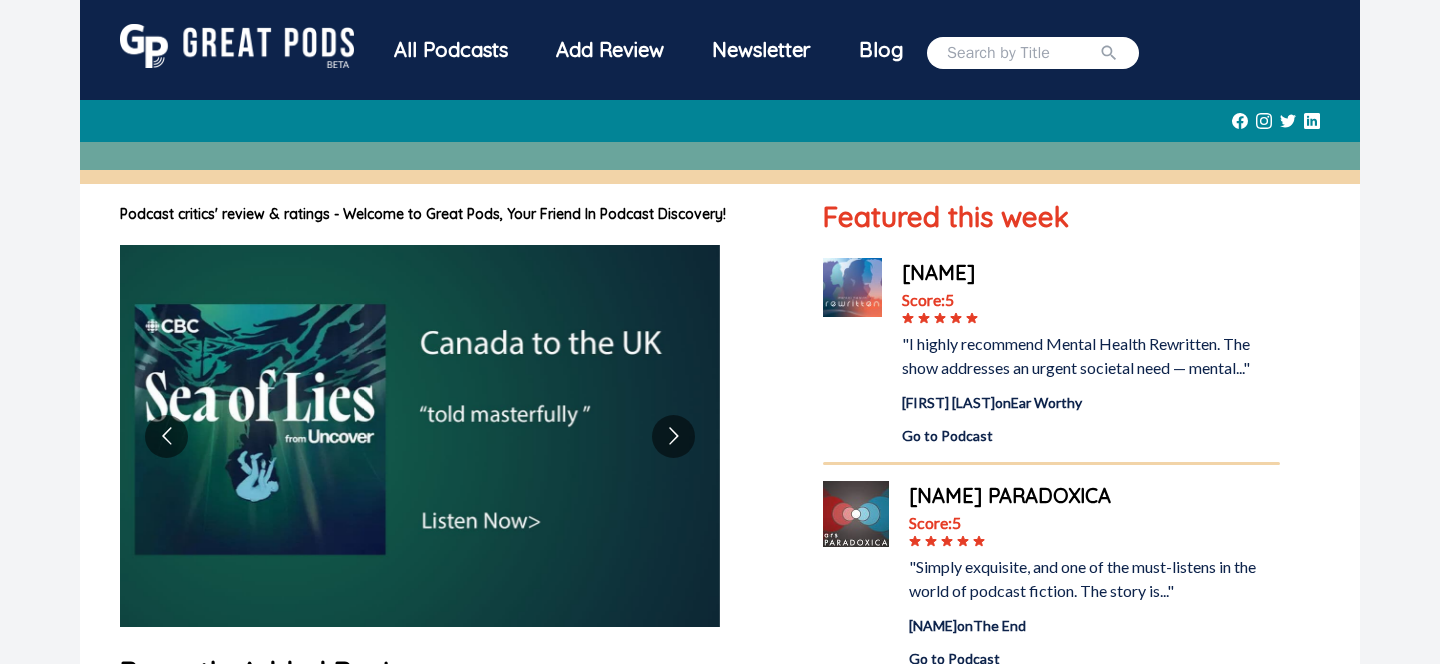 click at bounding box center (237, 46) 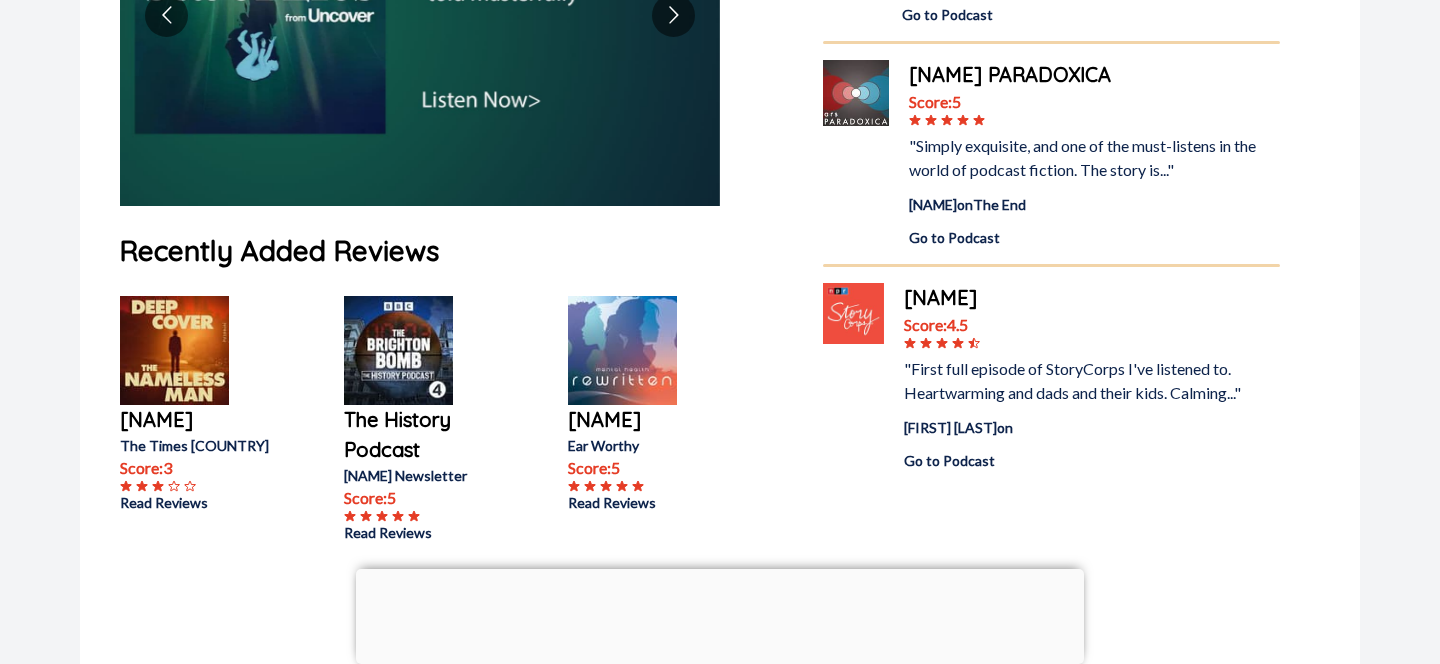 scroll, scrollTop: 0, scrollLeft: 0, axis: both 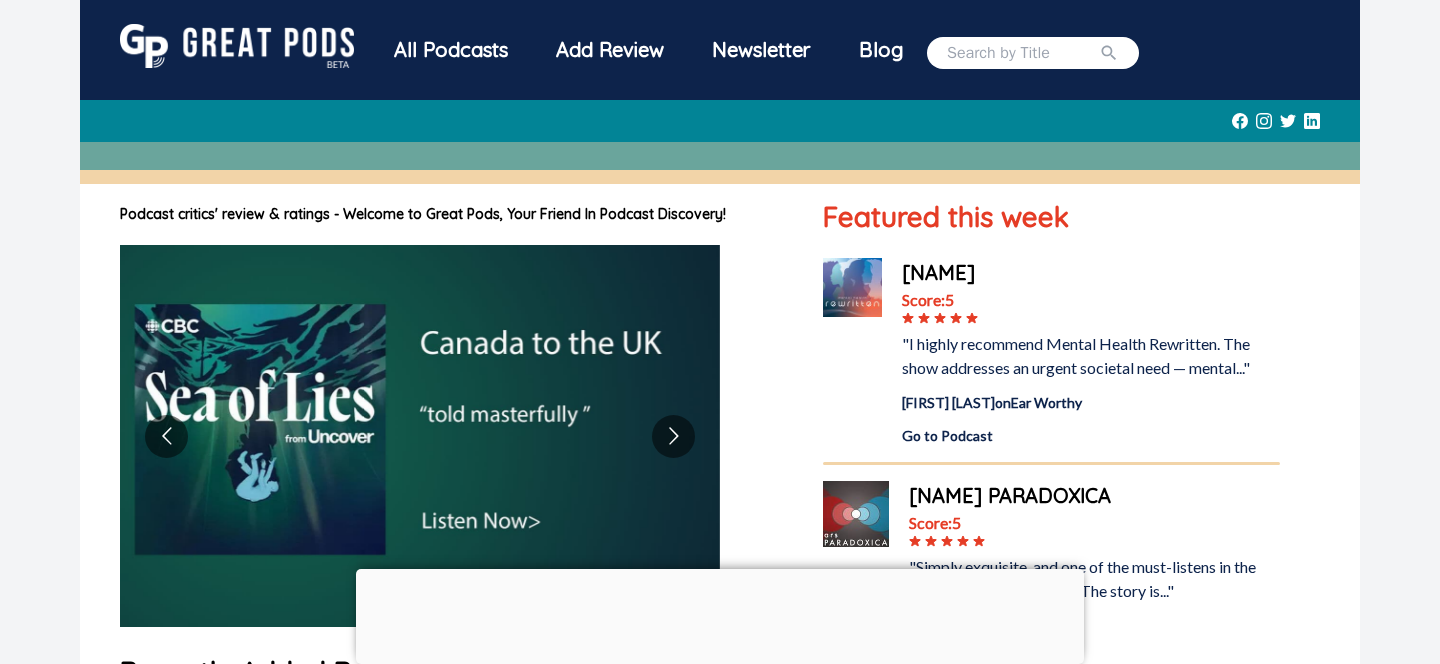 click at bounding box center (237, 46) 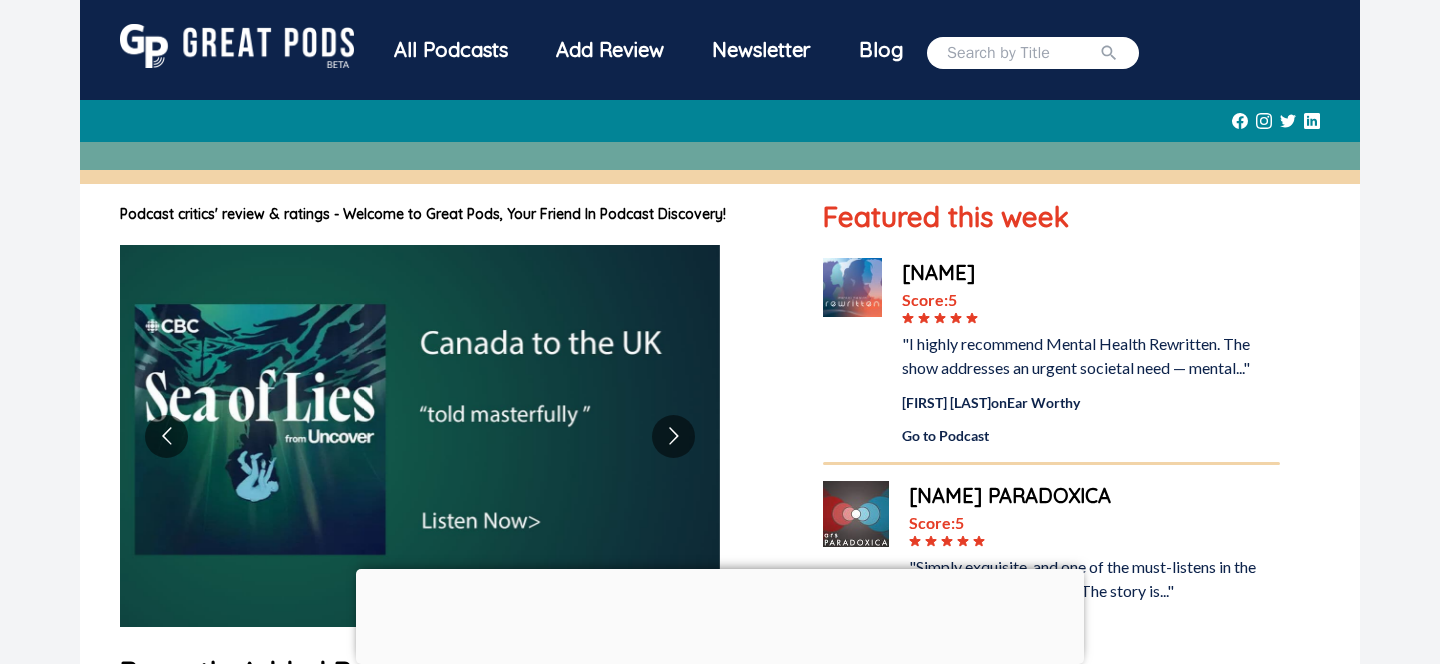 click at bounding box center [237, 46] 